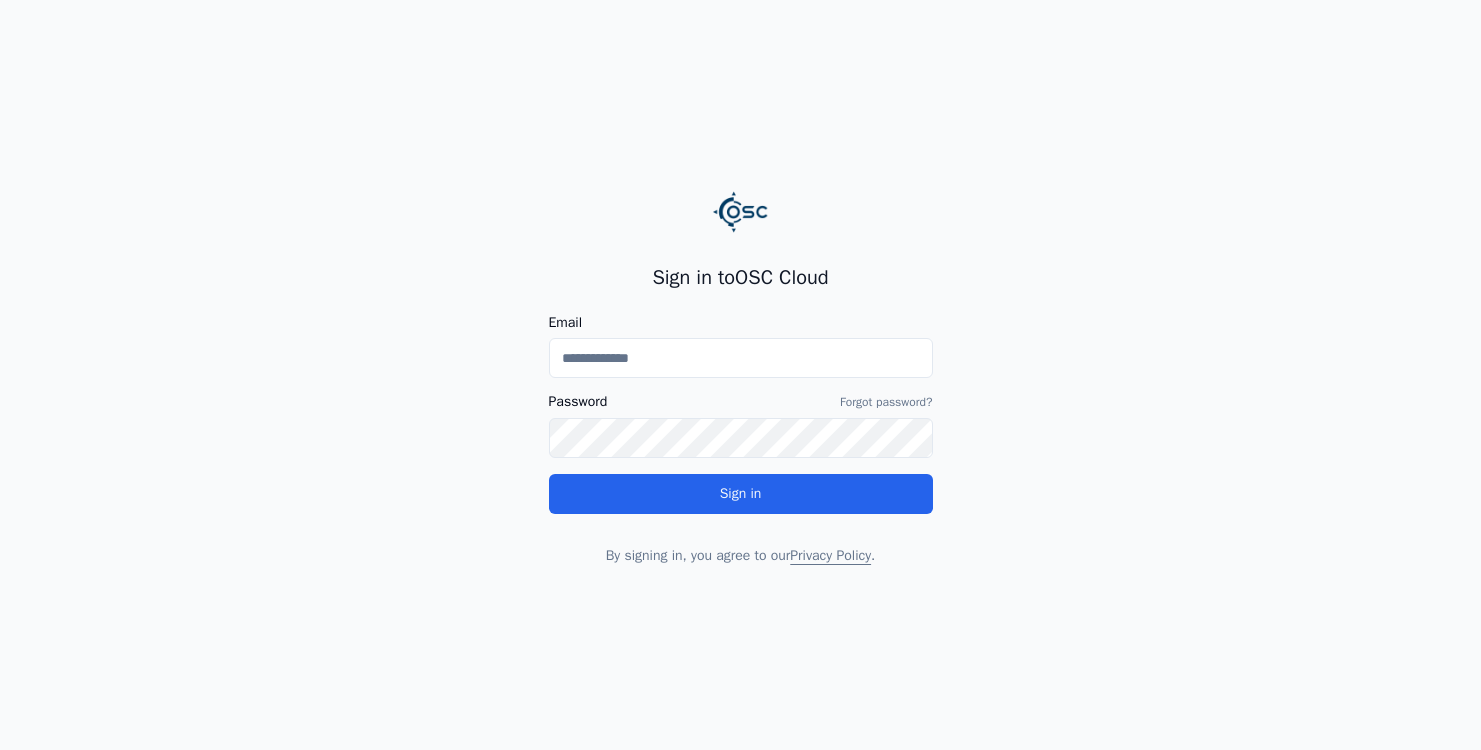 scroll, scrollTop: 0, scrollLeft: 0, axis: both 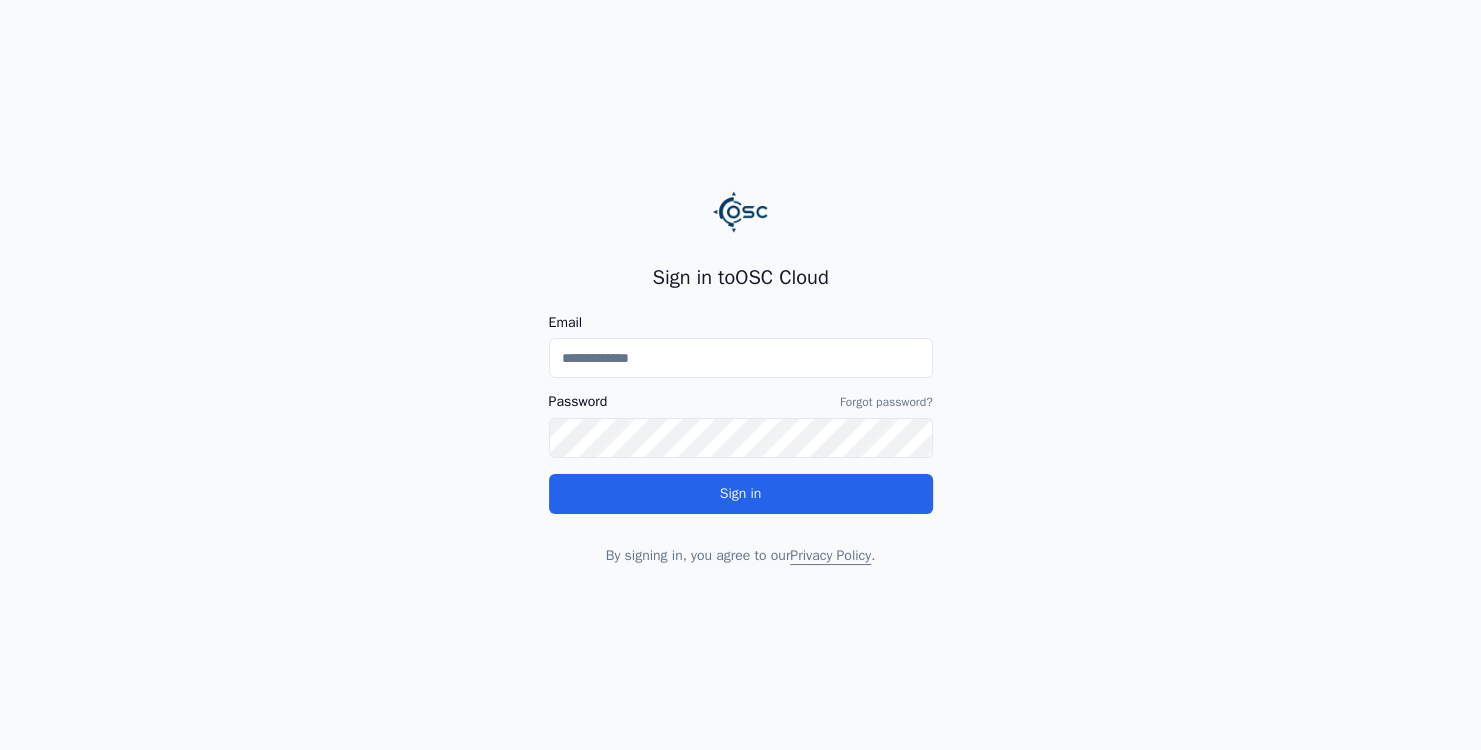 click on "Email" at bounding box center (741, 358) 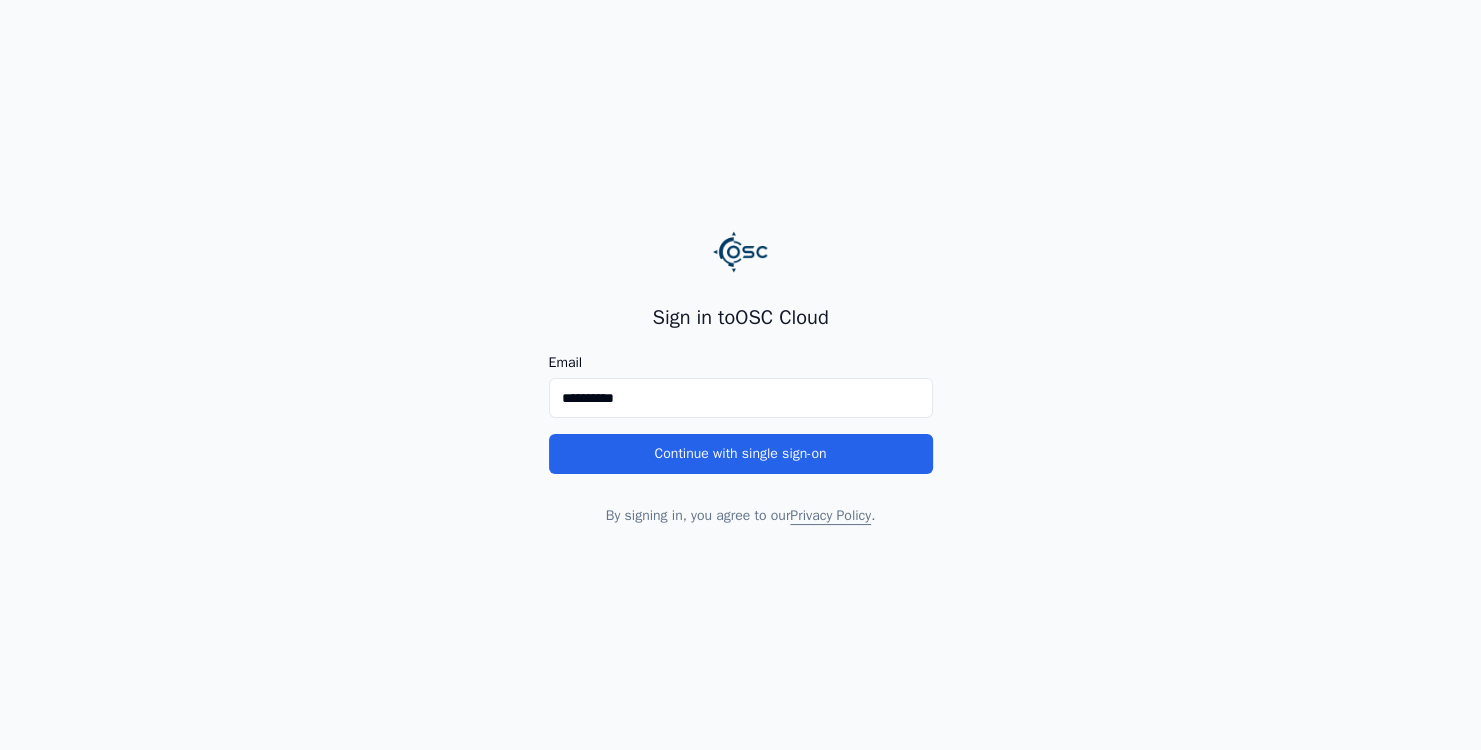 type on "**********" 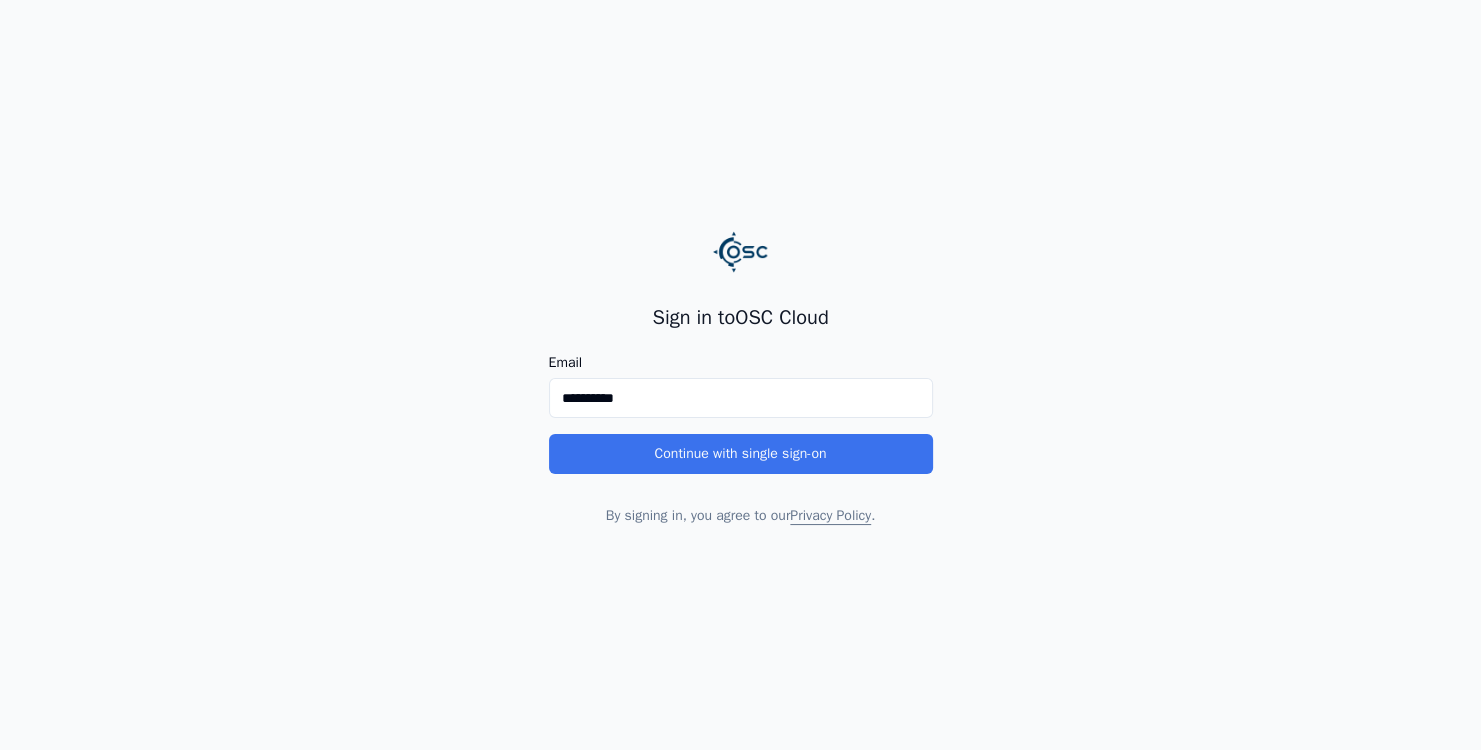 click on "Continue with single sign-on" at bounding box center [741, 454] 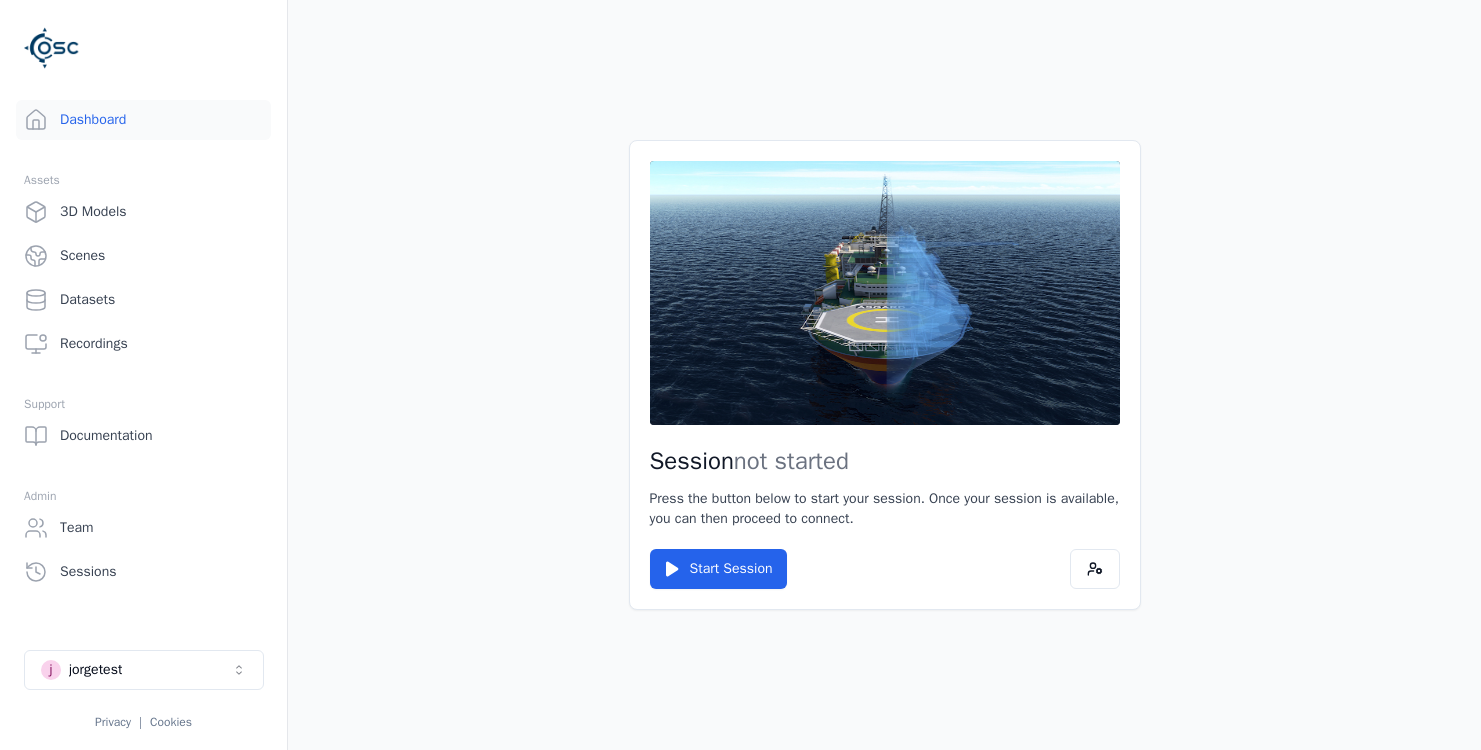 scroll, scrollTop: 0, scrollLeft: 0, axis: both 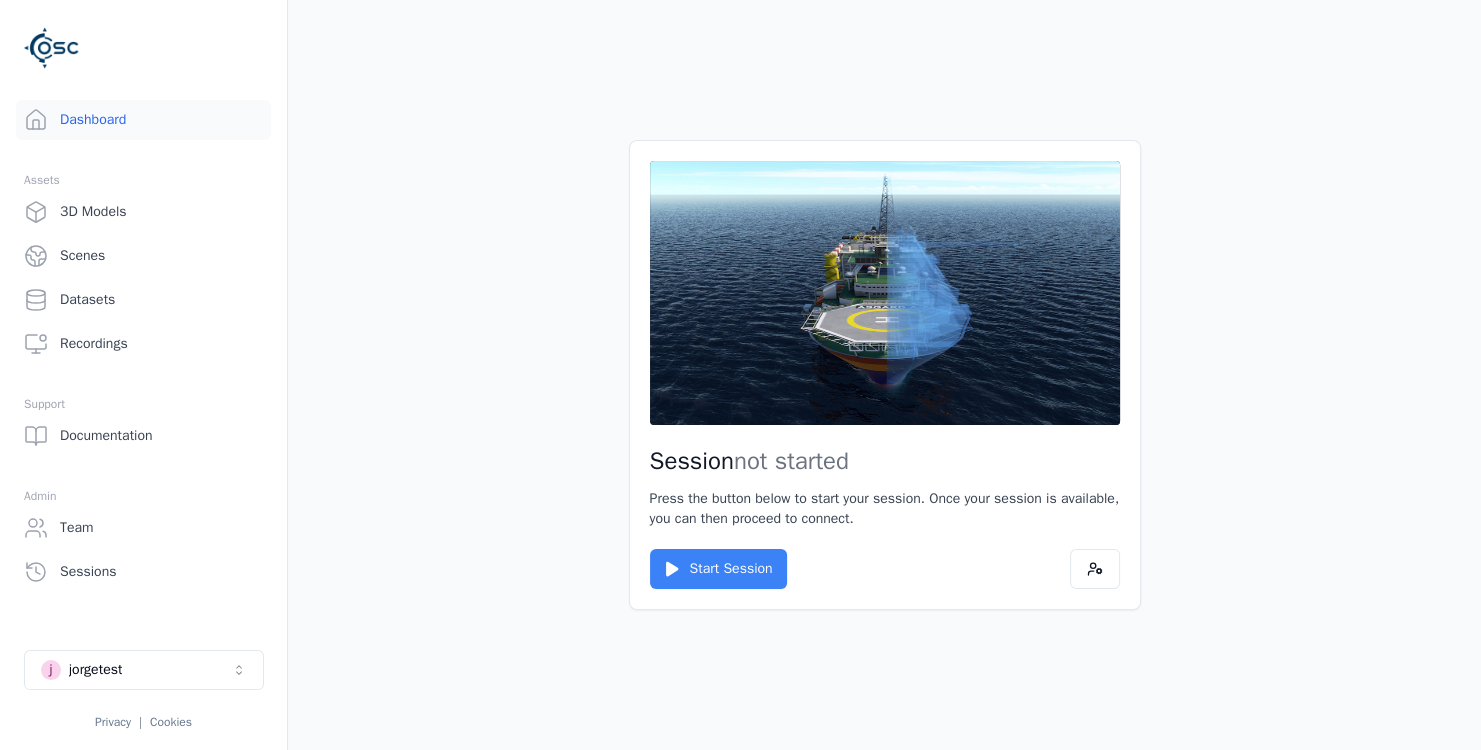 click on "Start Session" at bounding box center [718, 569] 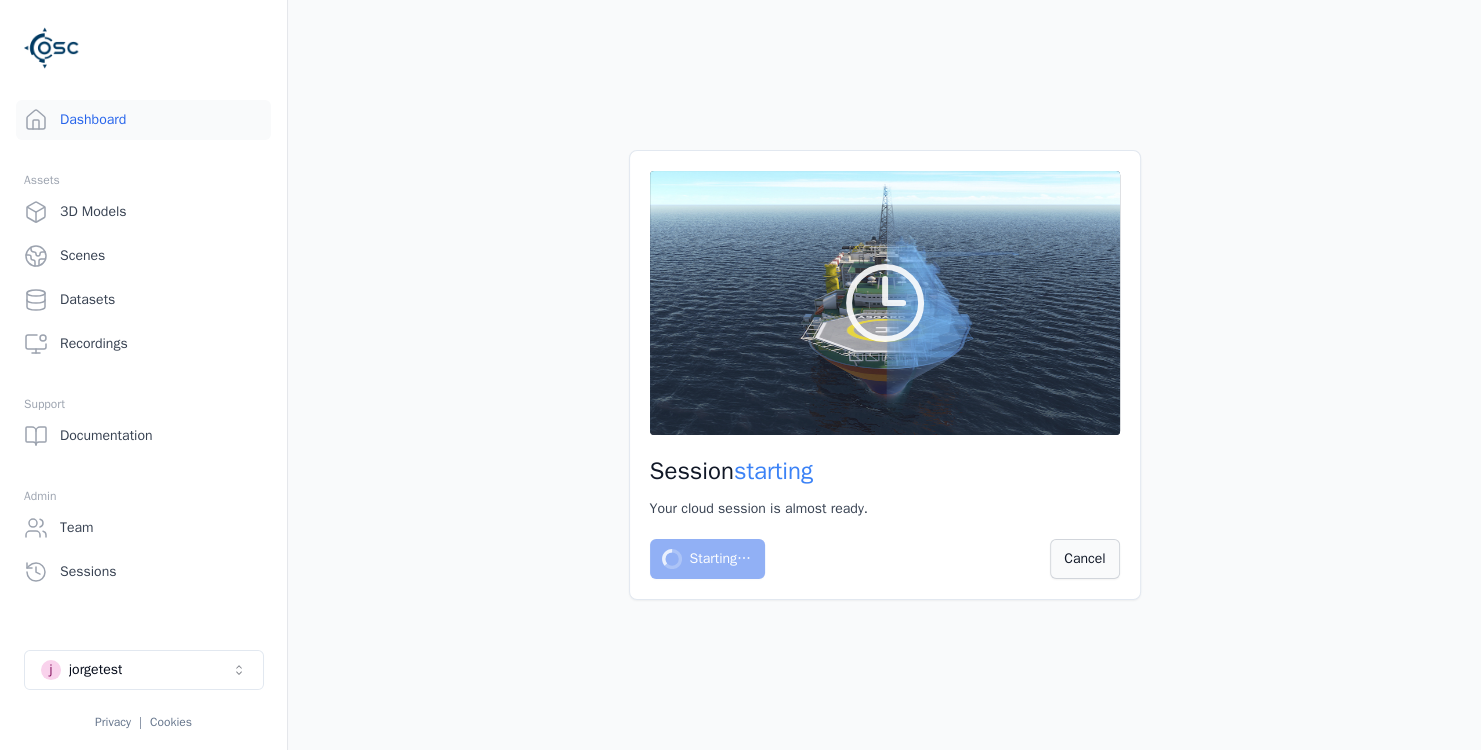 click on "Cancel" at bounding box center (1084, 559) 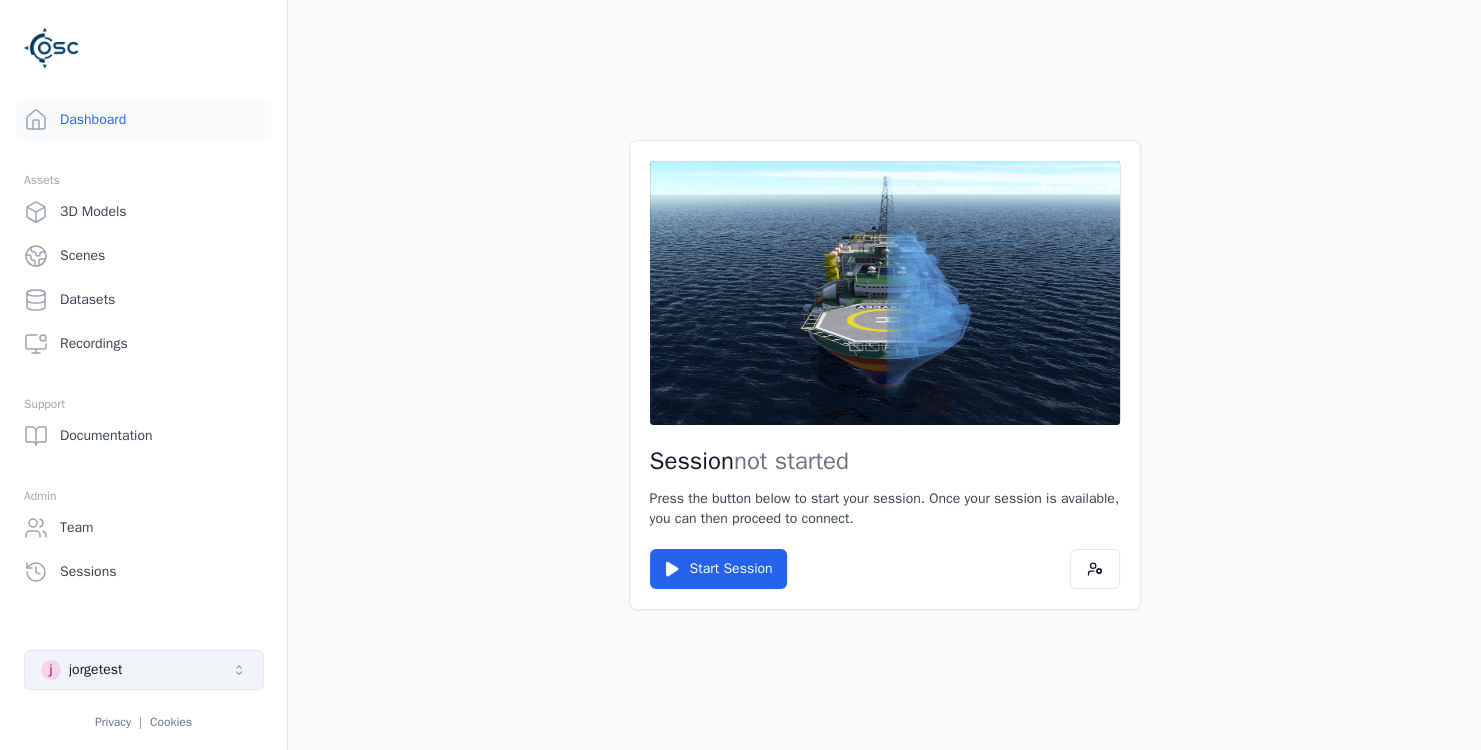 click on "[FIRST] [LAST]test" at bounding box center [144, 670] 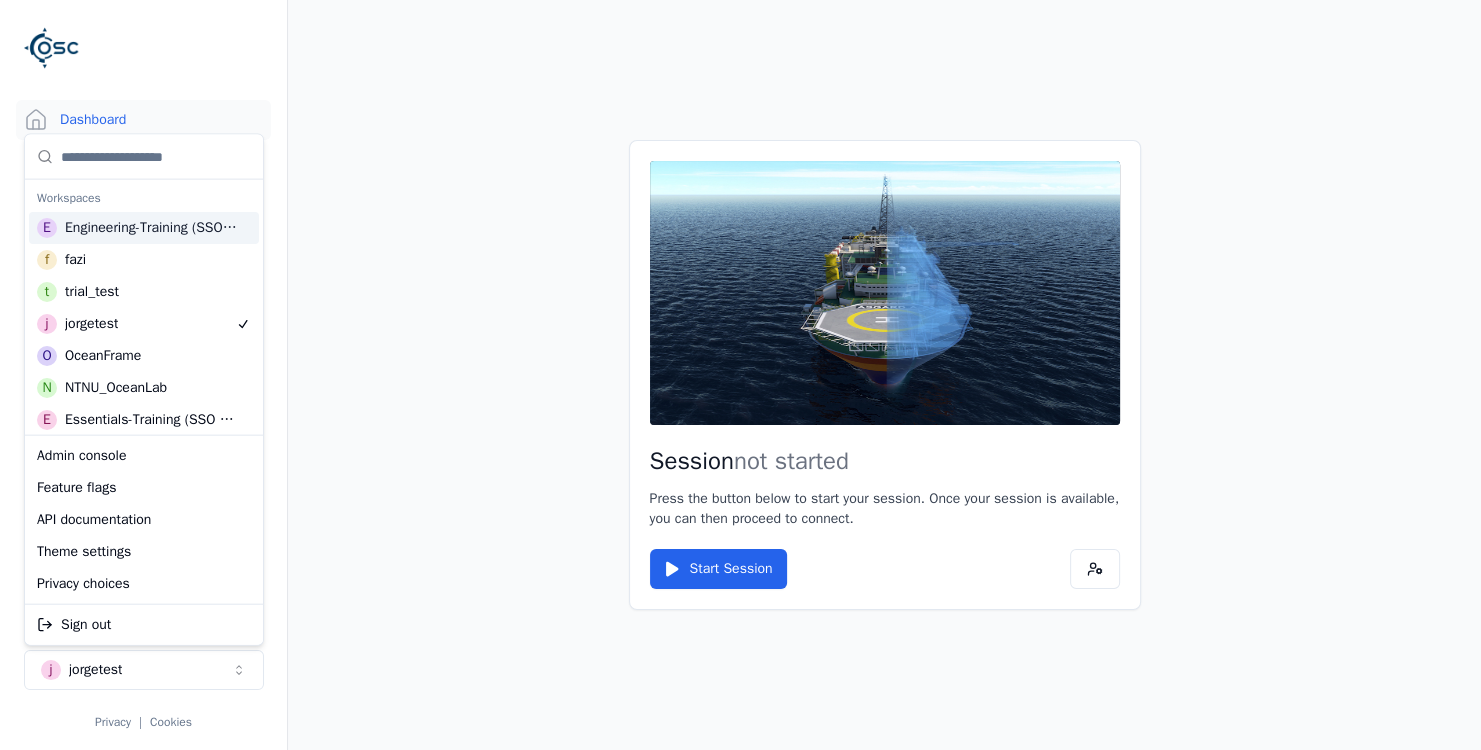 click on "Engineering-Training (SSO Staging)" at bounding box center [151, 228] 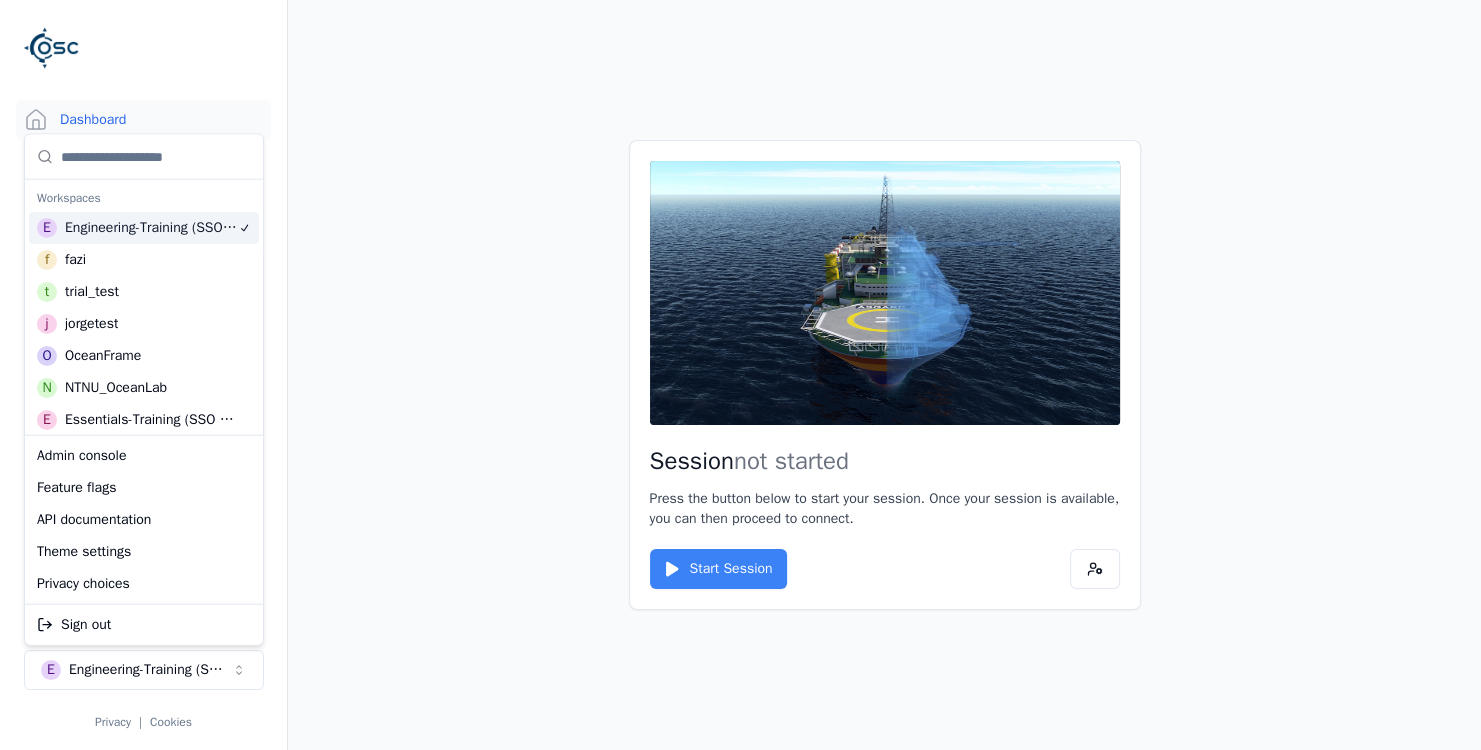 click on "Start Session" at bounding box center (718, 569) 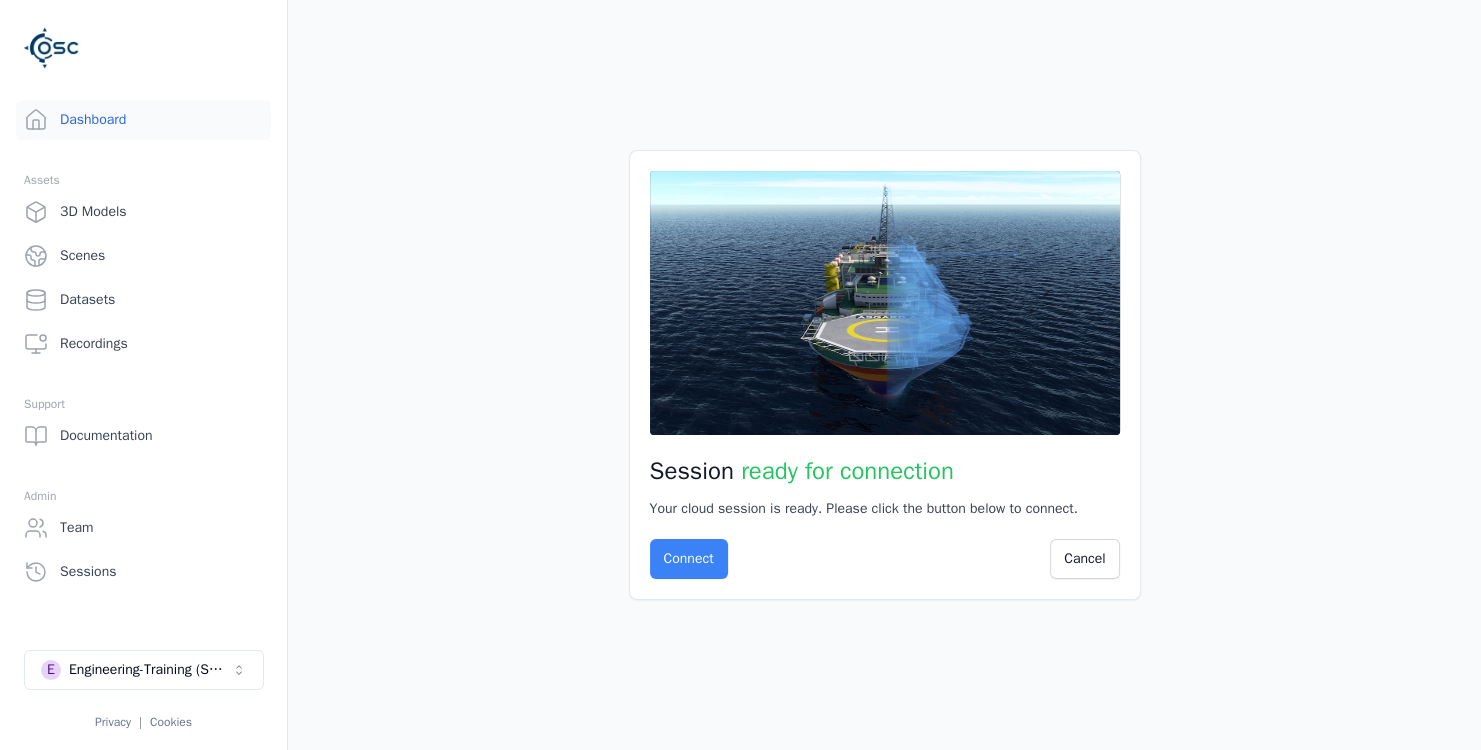click on "Connect" at bounding box center (689, 559) 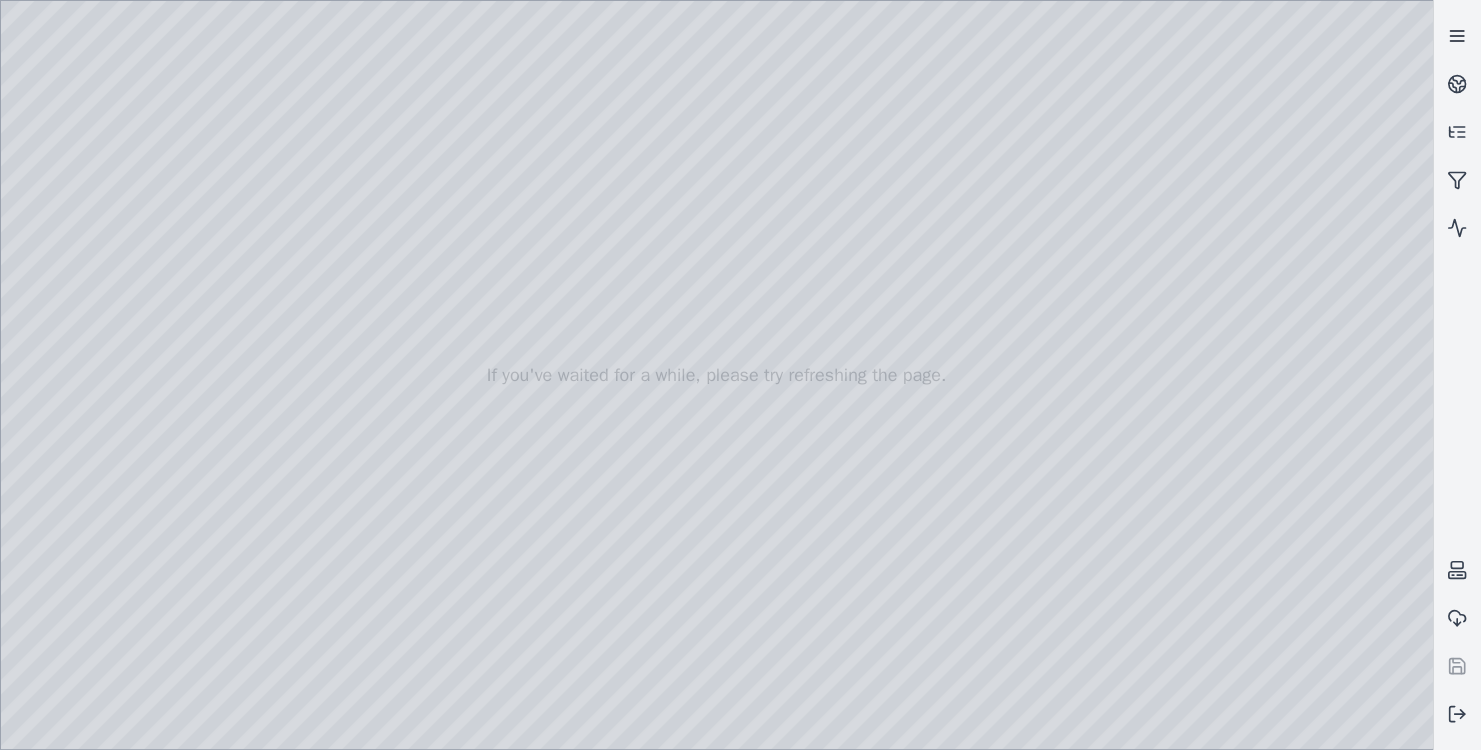 click 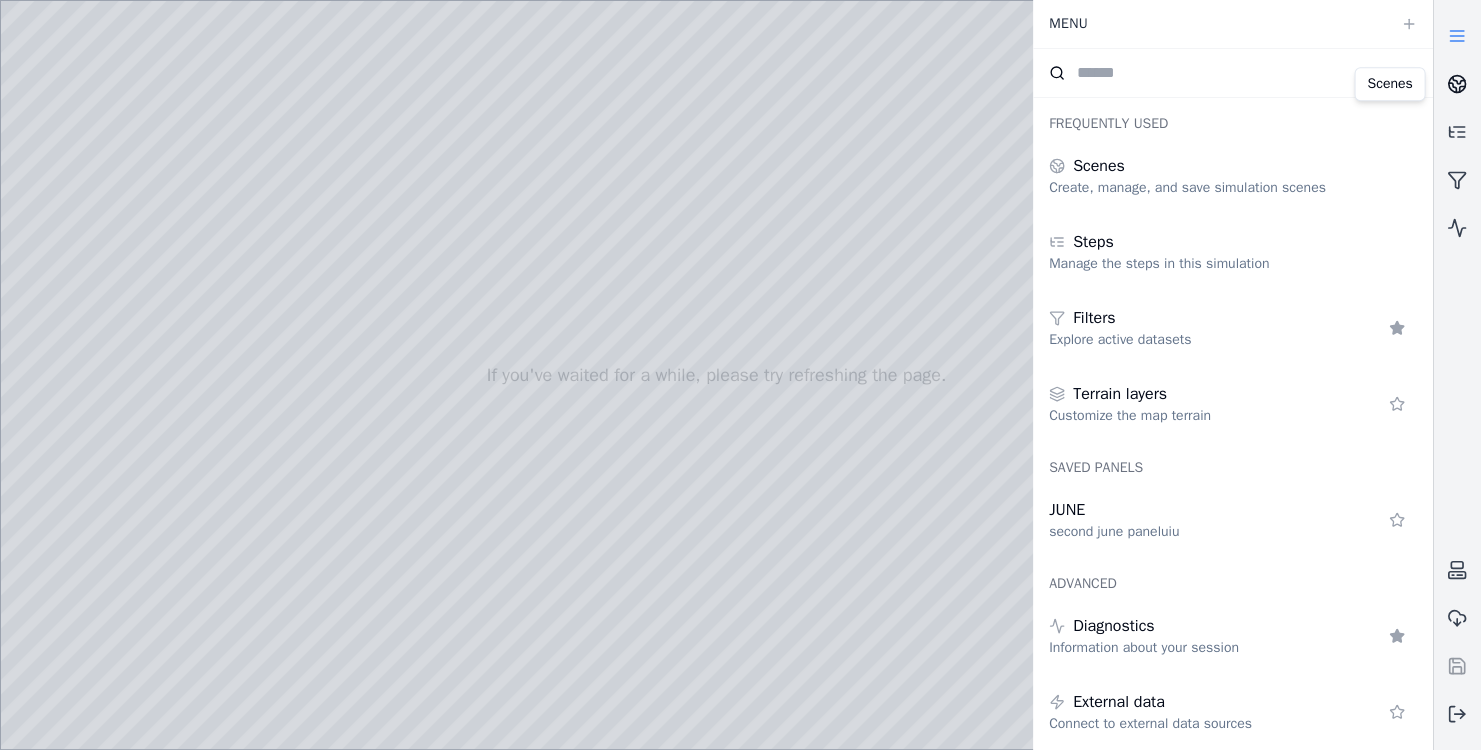click 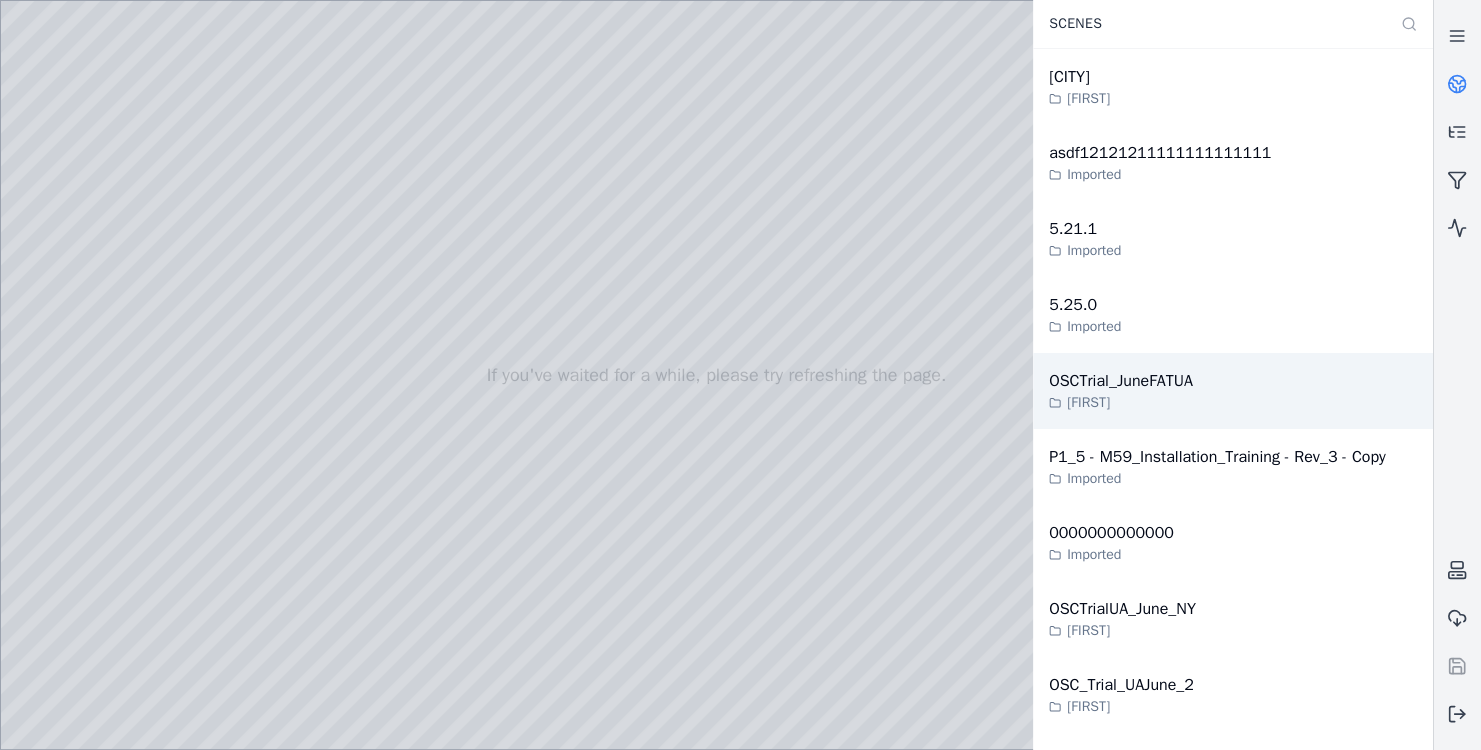 click on "[FIRST]" at bounding box center (1121, 403) 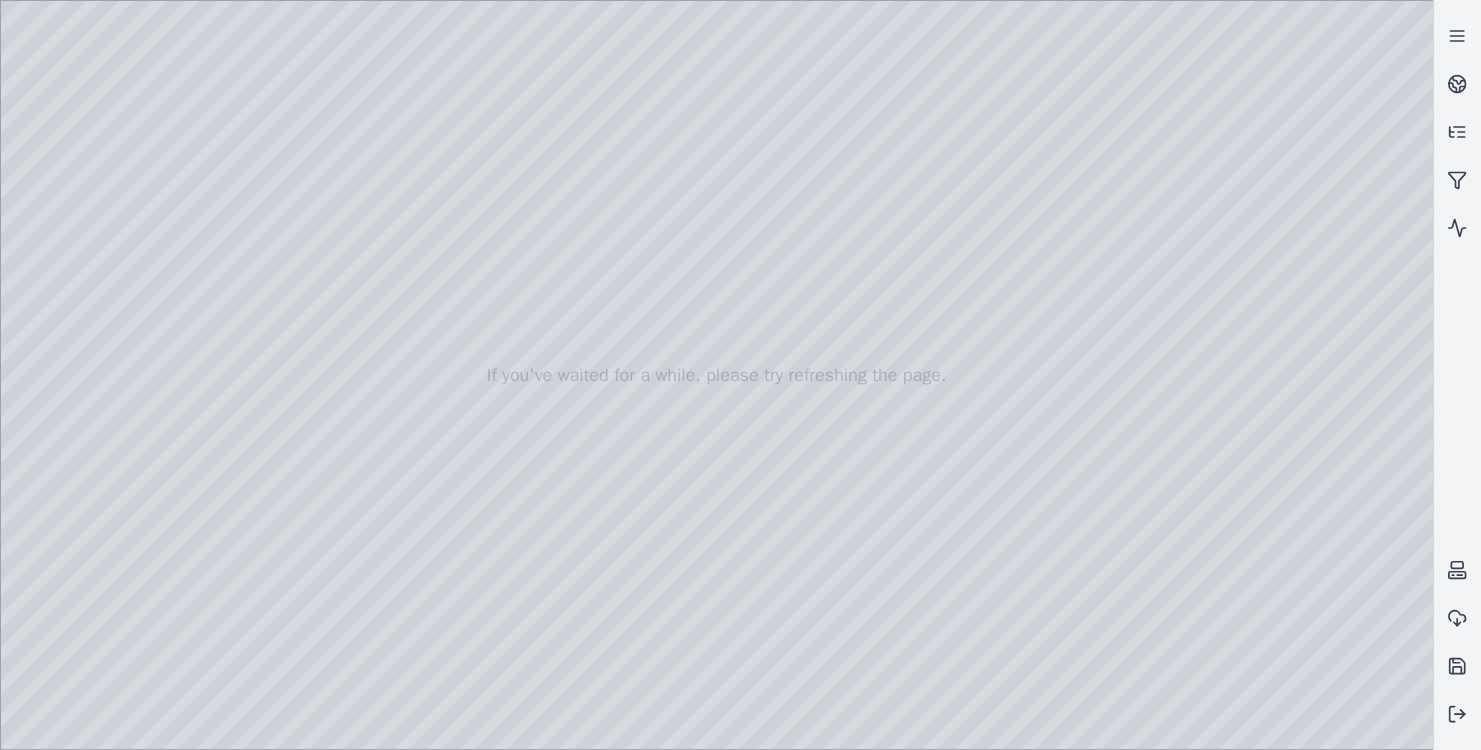 click at bounding box center [717, 375] 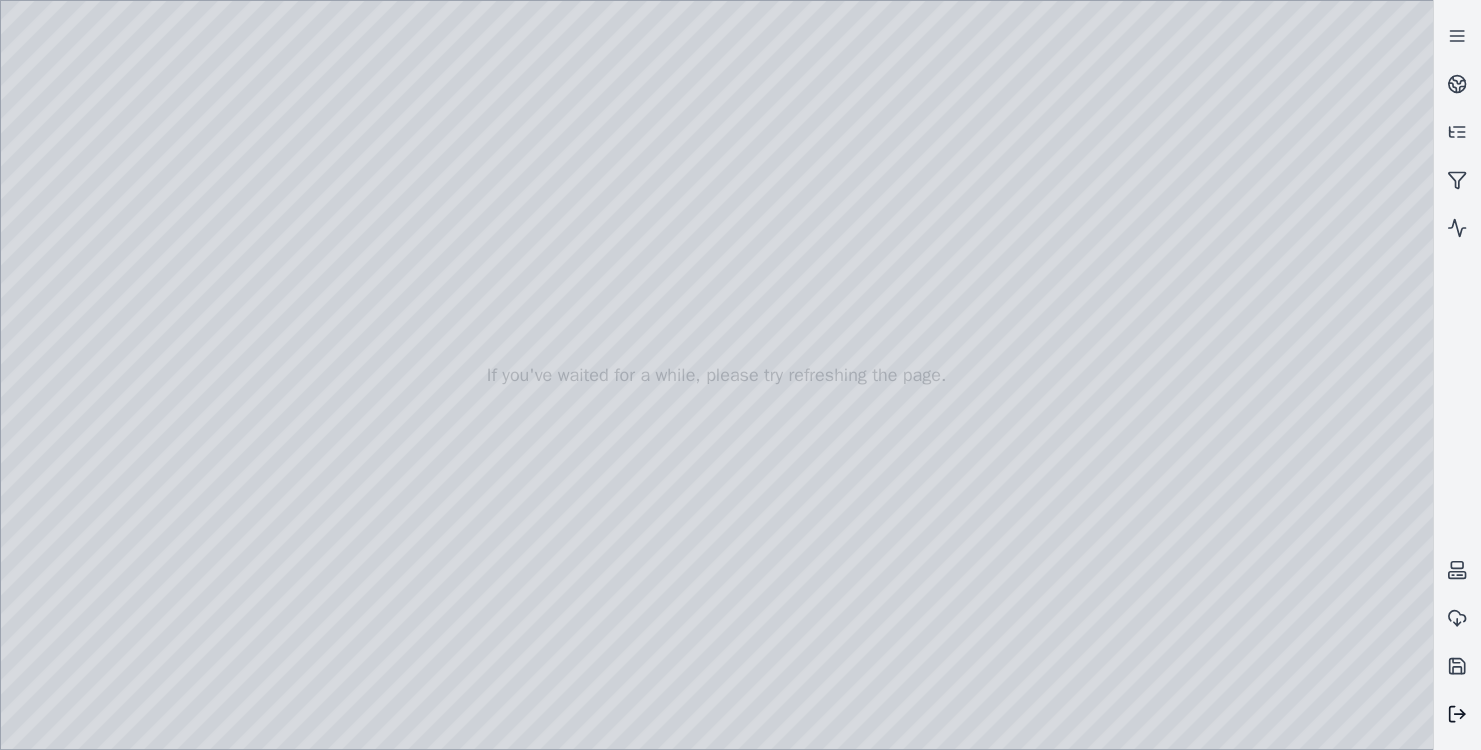 click 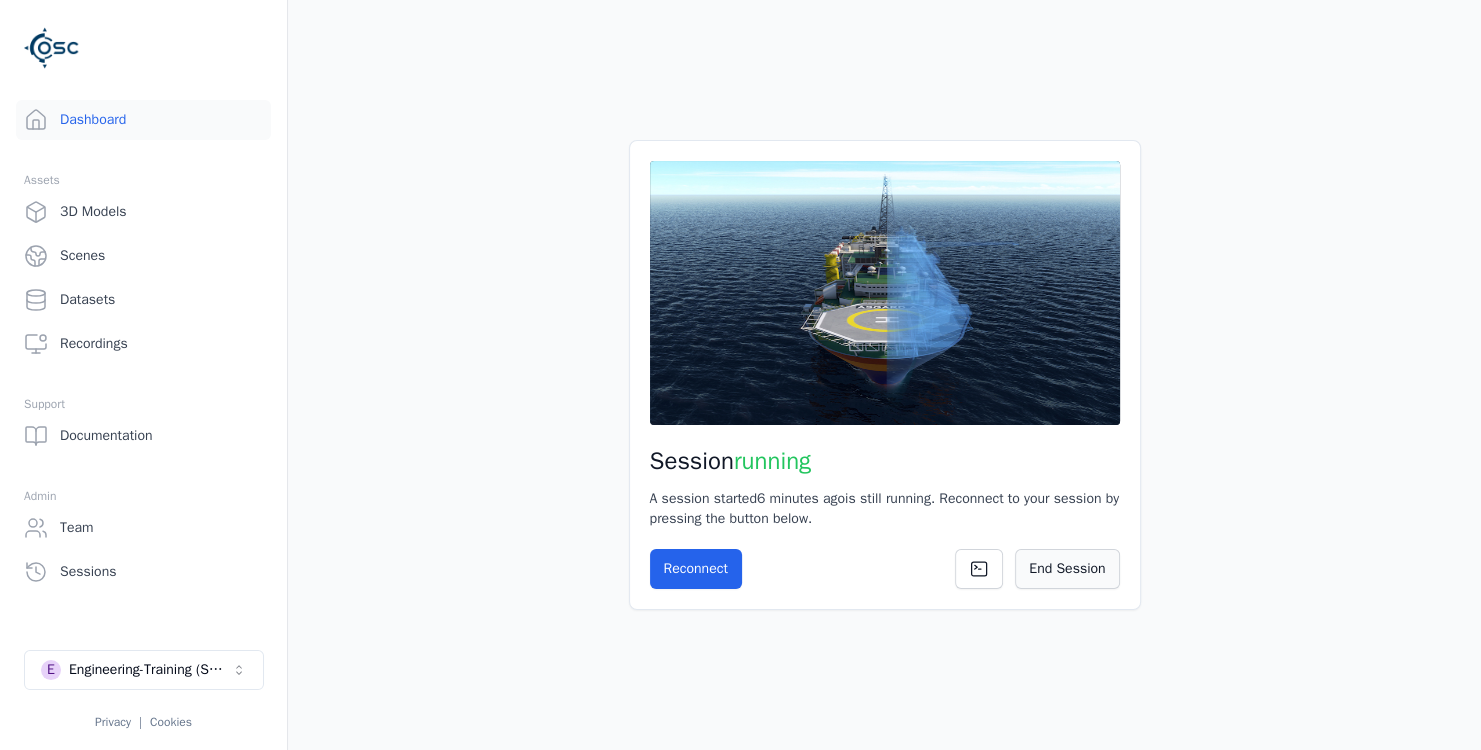 click on "End Session" at bounding box center [1067, 569] 